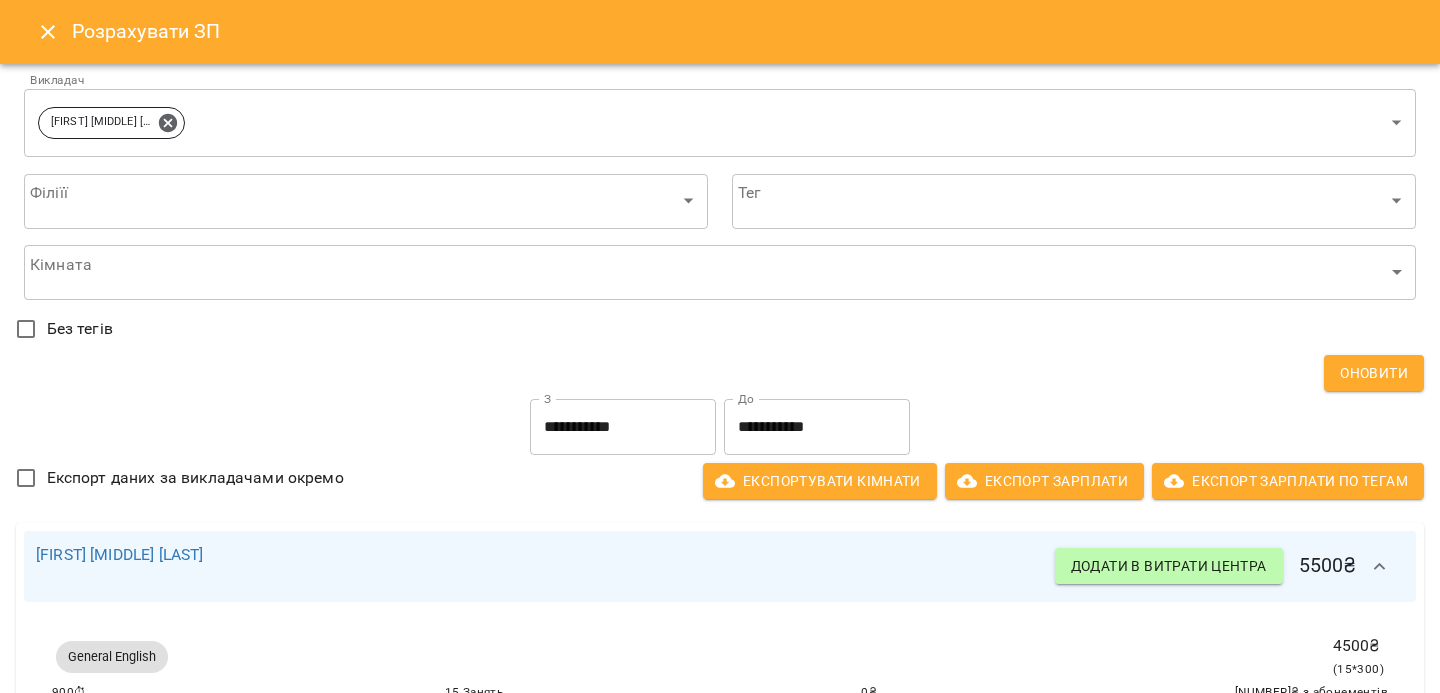 scroll, scrollTop: 0, scrollLeft: 0, axis: both 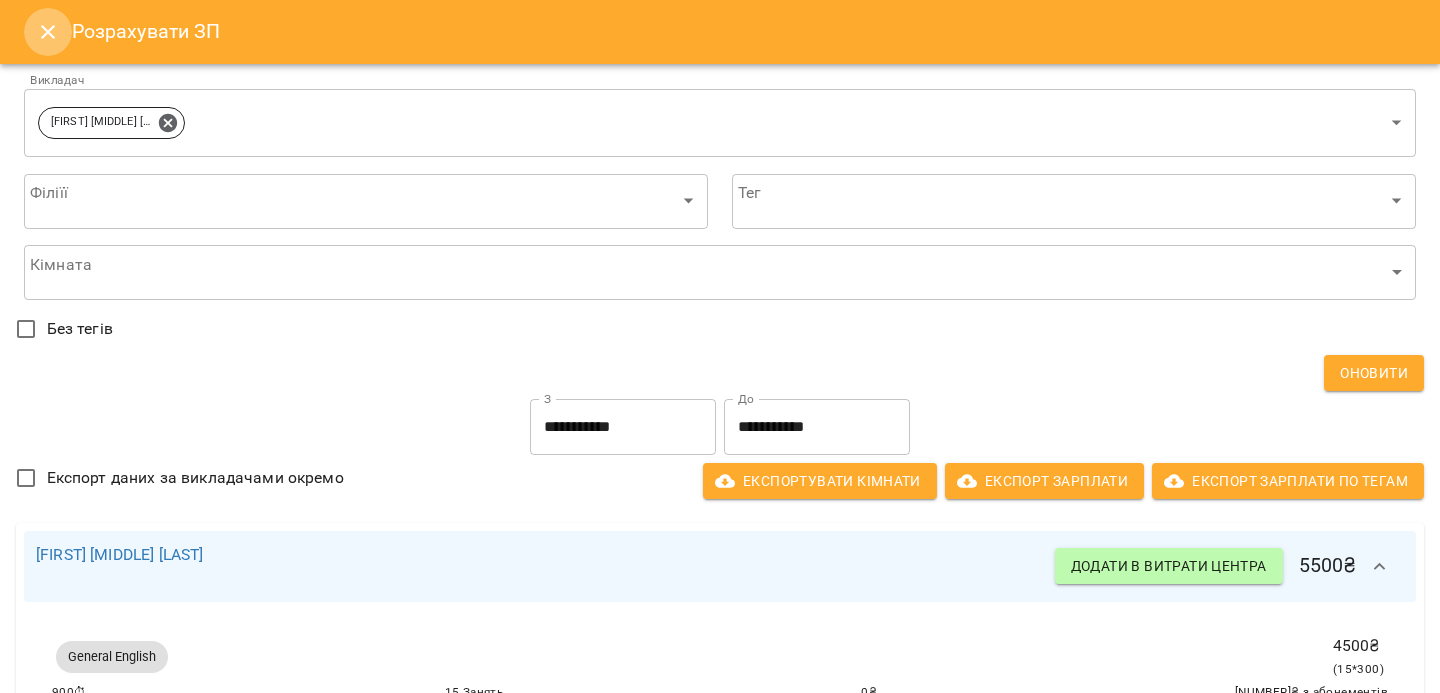 click 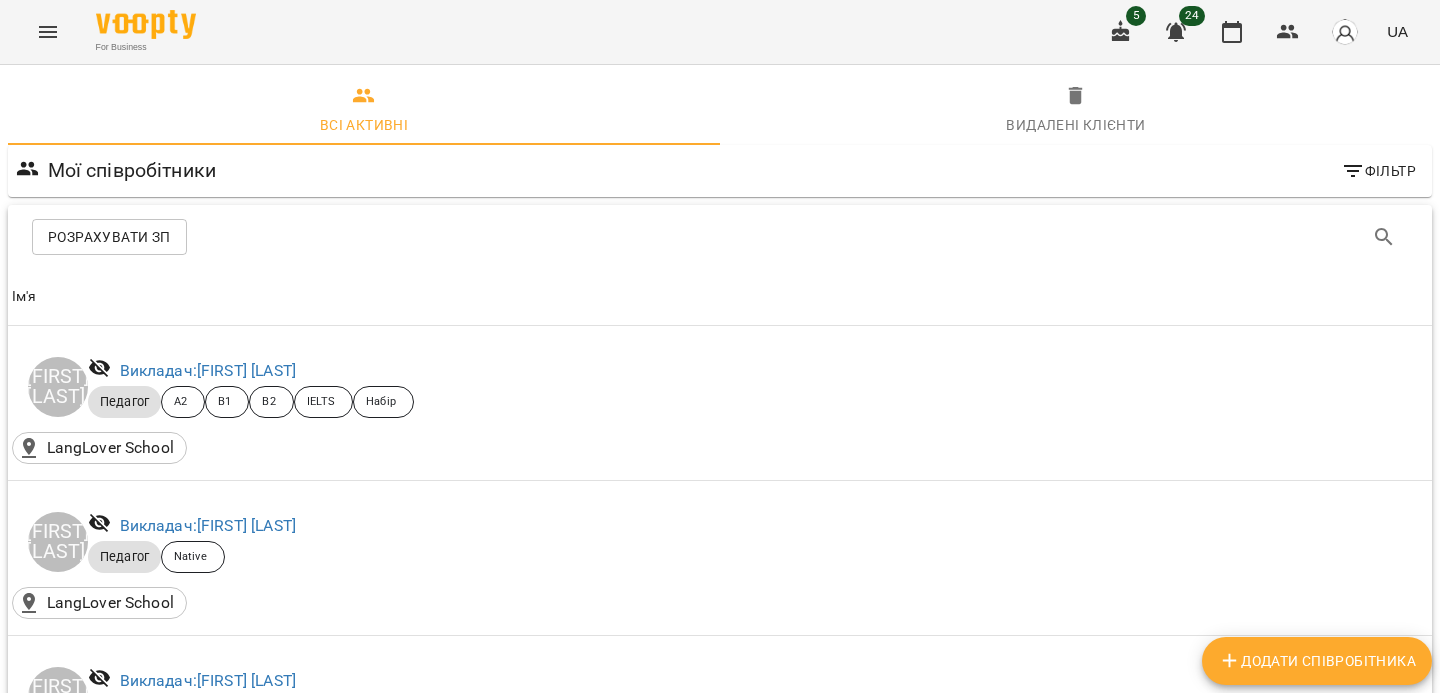 click 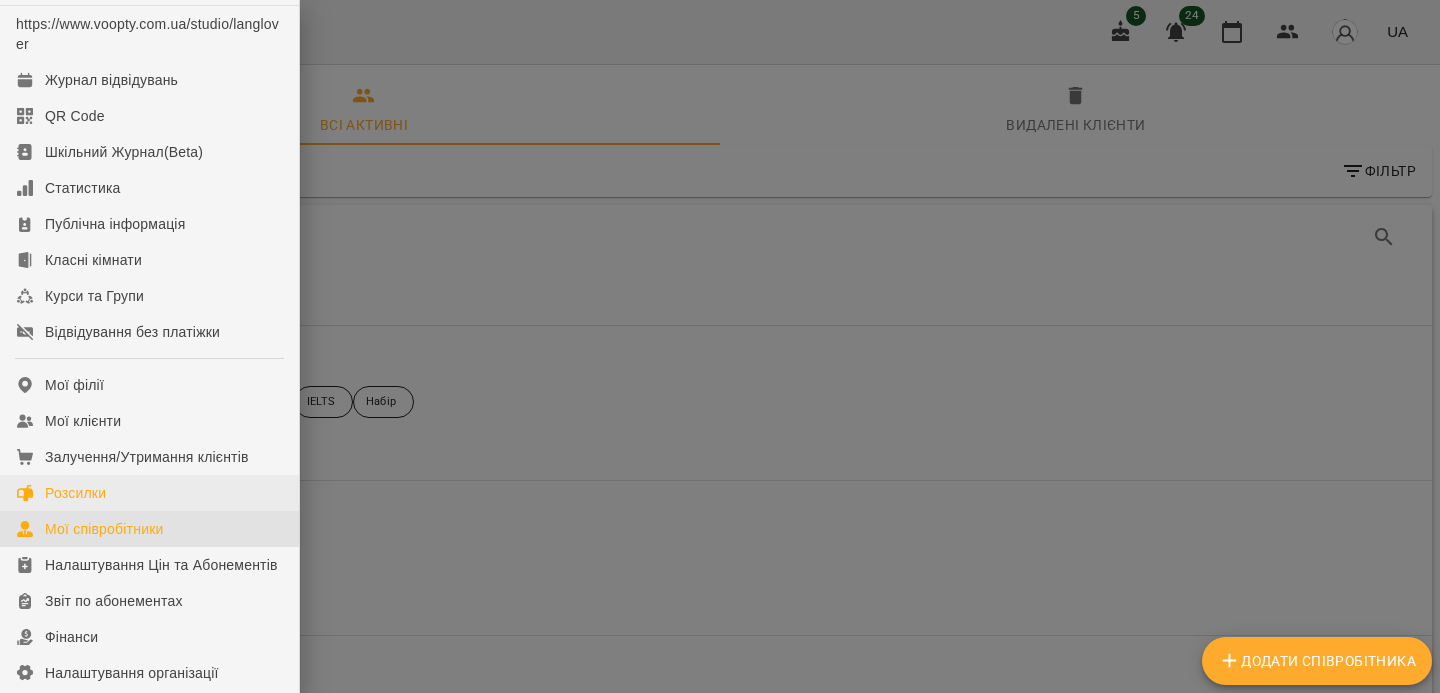 scroll, scrollTop: 48, scrollLeft: 0, axis: vertical 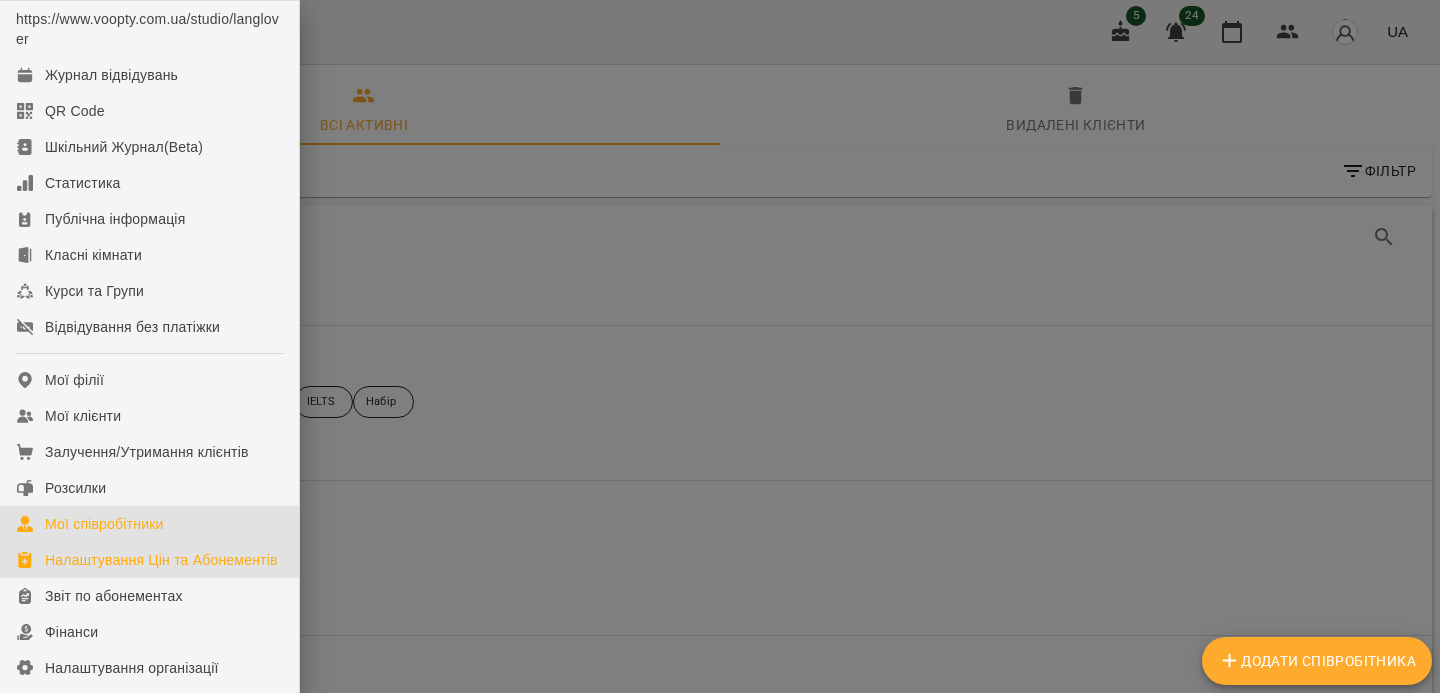 click on "Налаштування Цін та Абонементів" at bounding box center (161, 560) 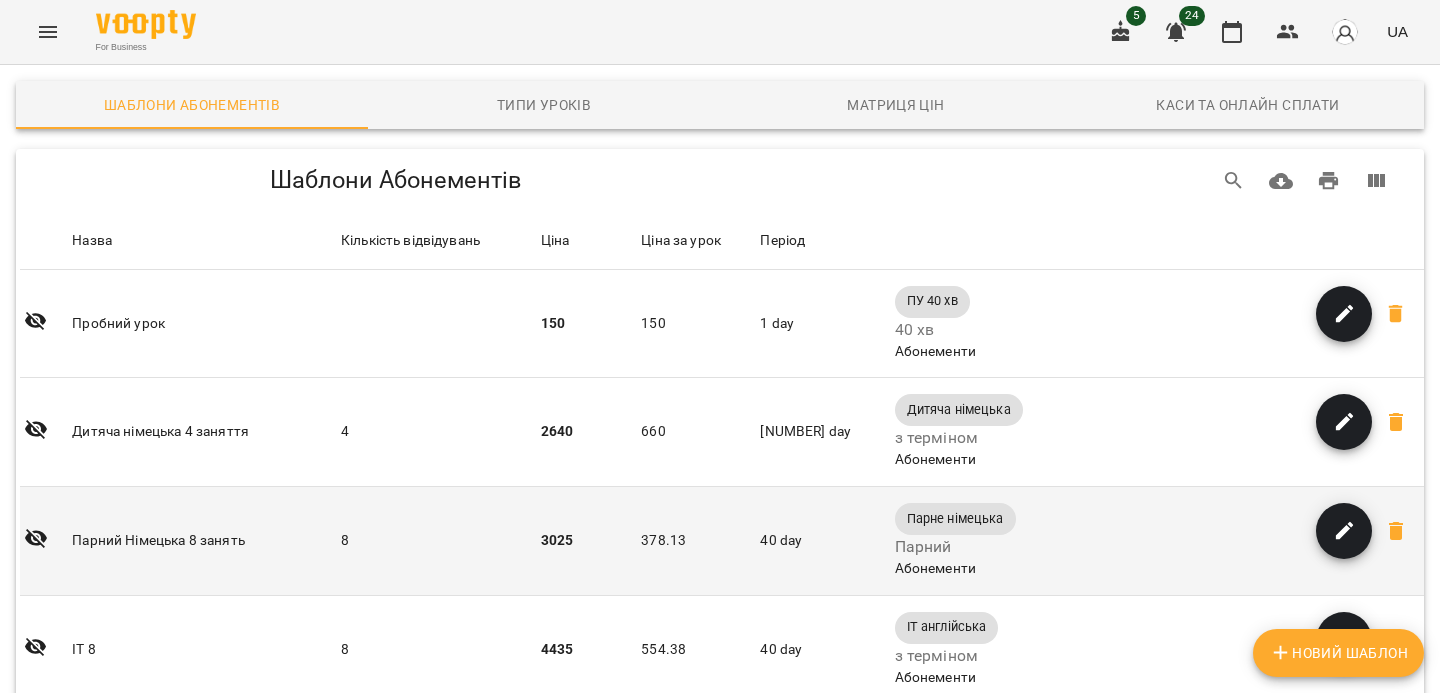 scroll, scrollTop: 12, scrollLeft: 0, axis: vertical 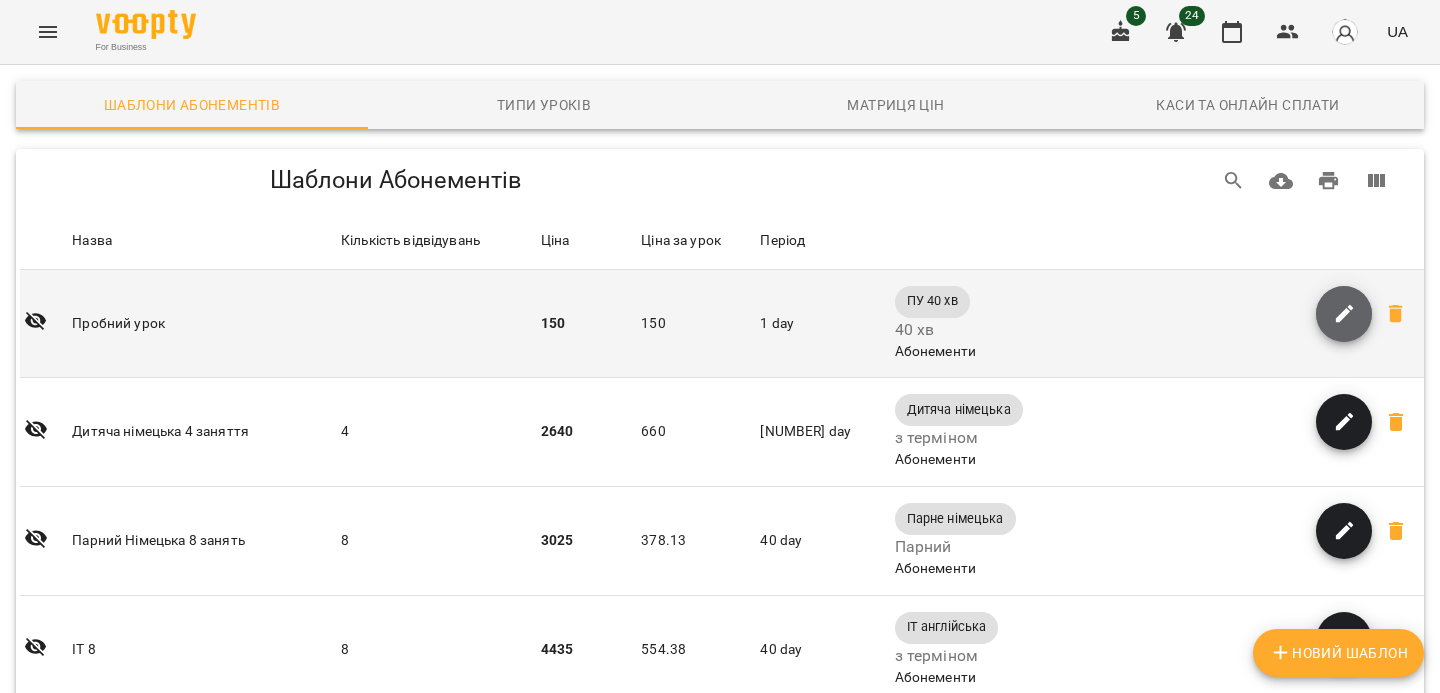 click 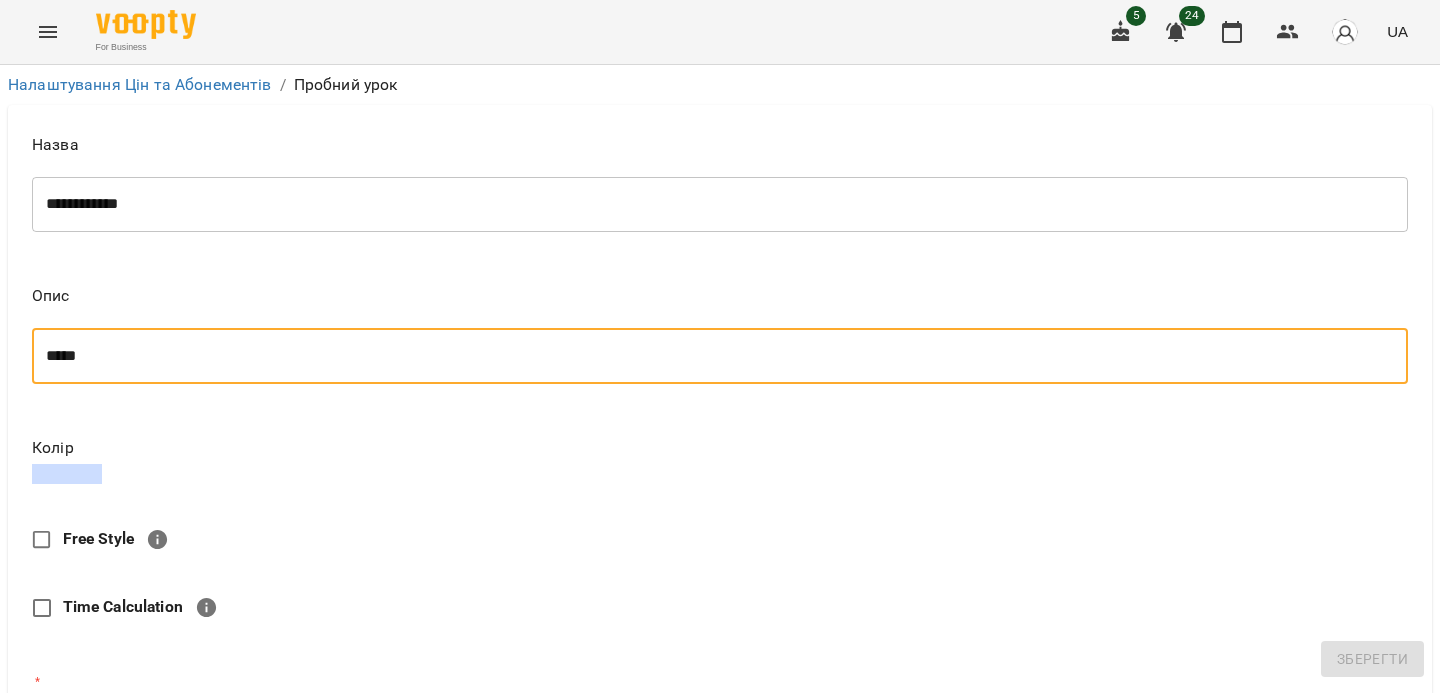 click on "*****" at bounding box center [720, 356] 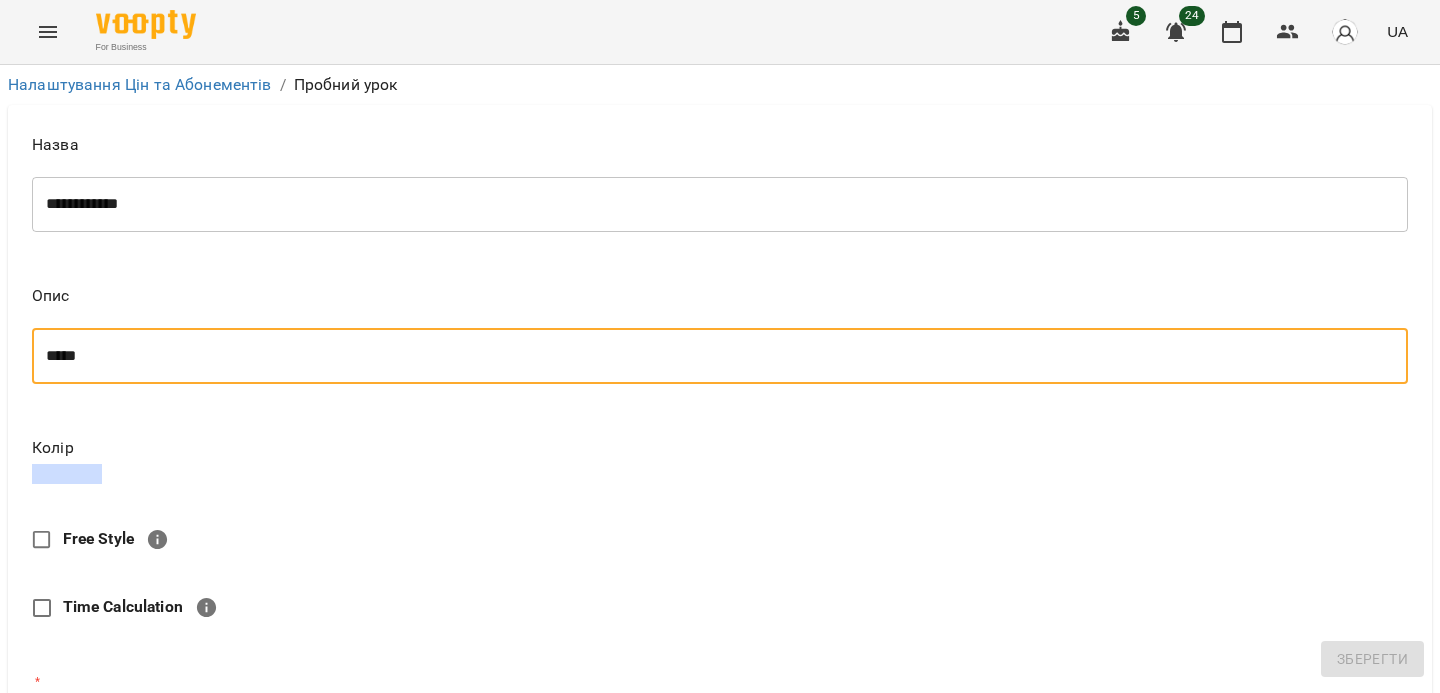 scroll, scrollTop: 582, scrollLeft: 0, axis: vertical 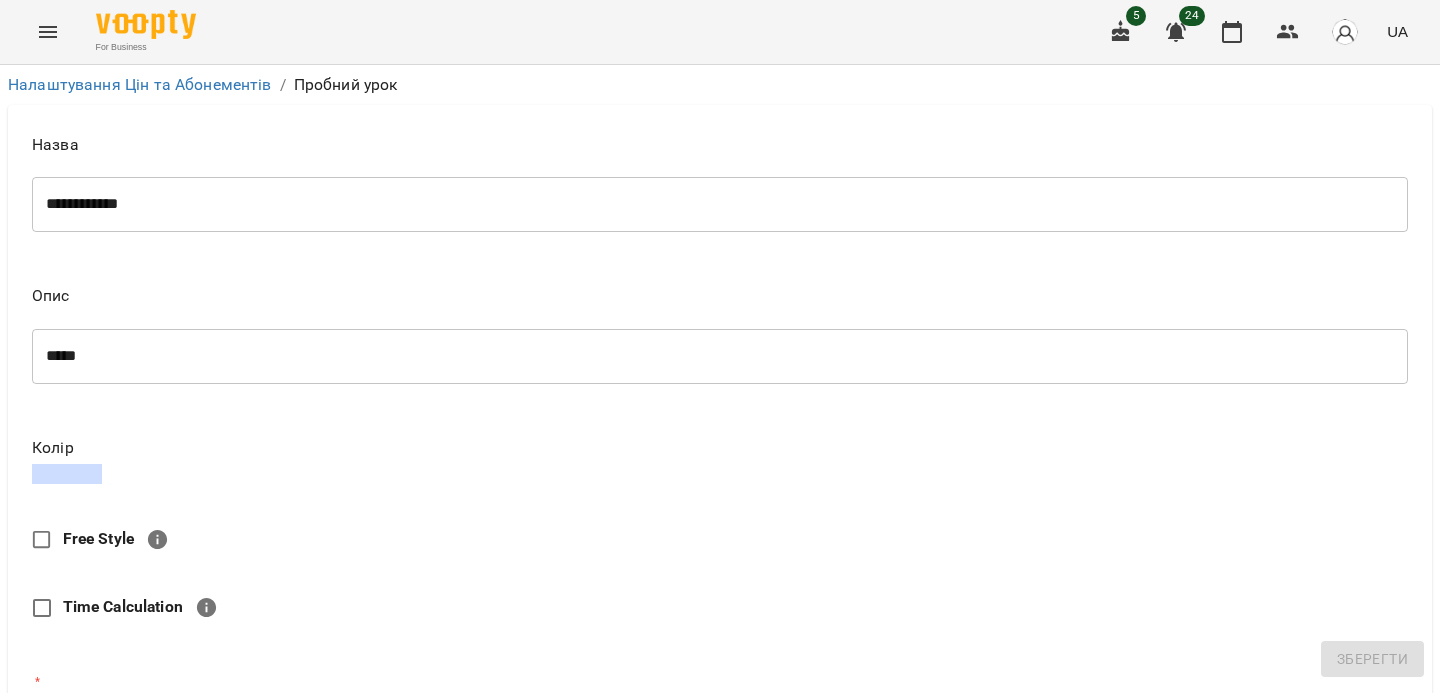 click on "***" at bounding box center (736, 948) 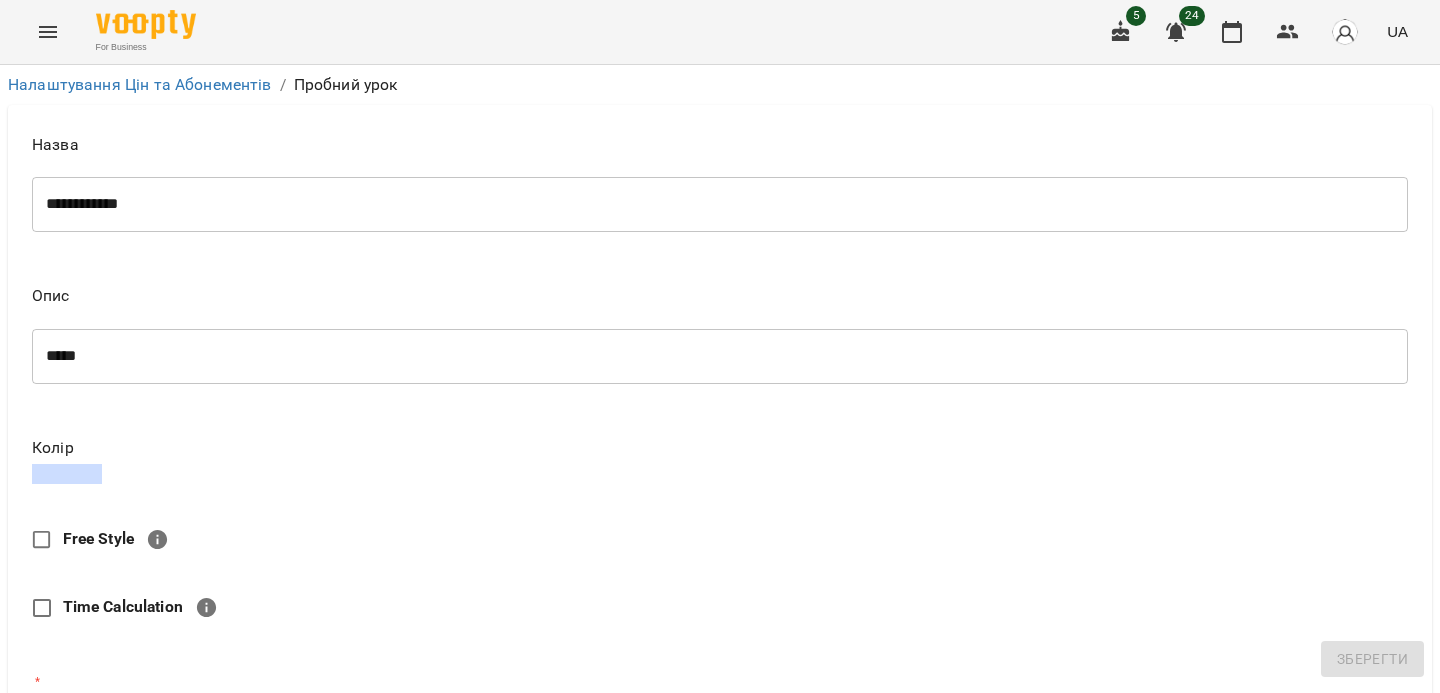 type on "***" 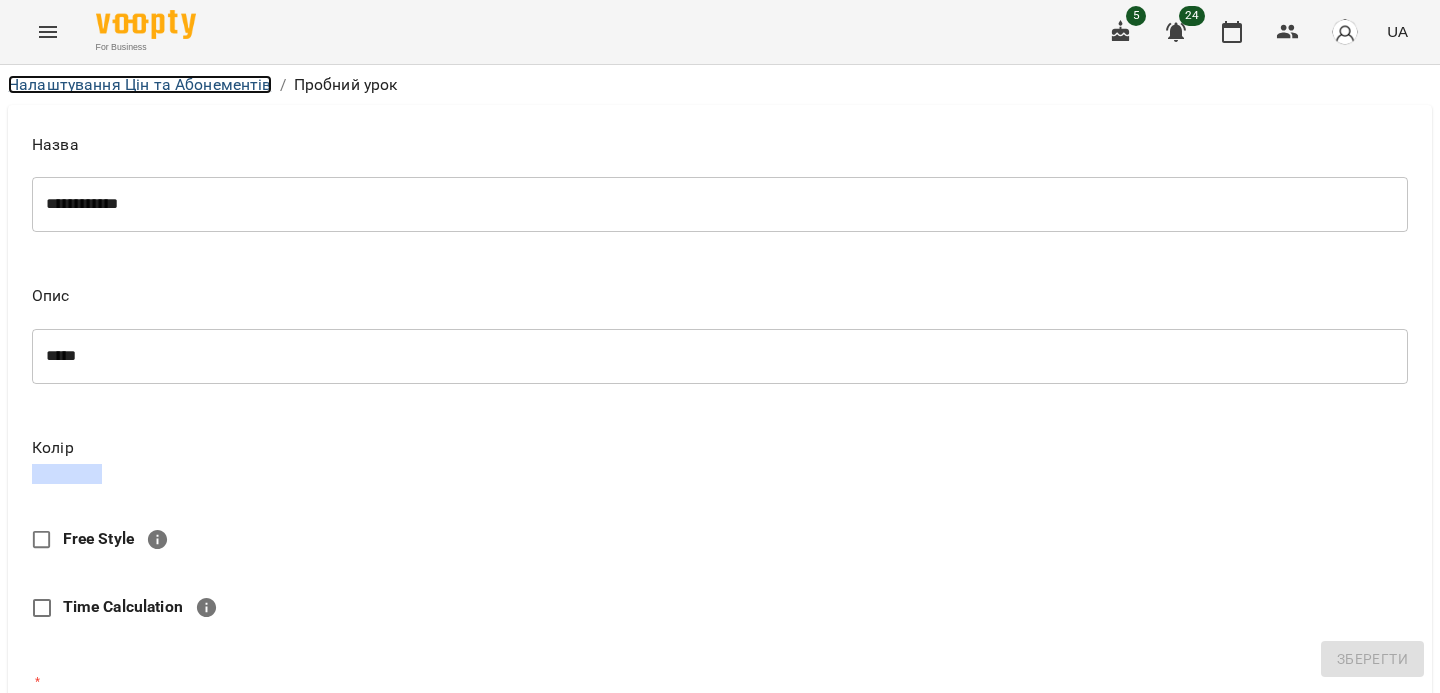 click on "Налаштування Цін та Абонементів" at bounding box center [140, 84] 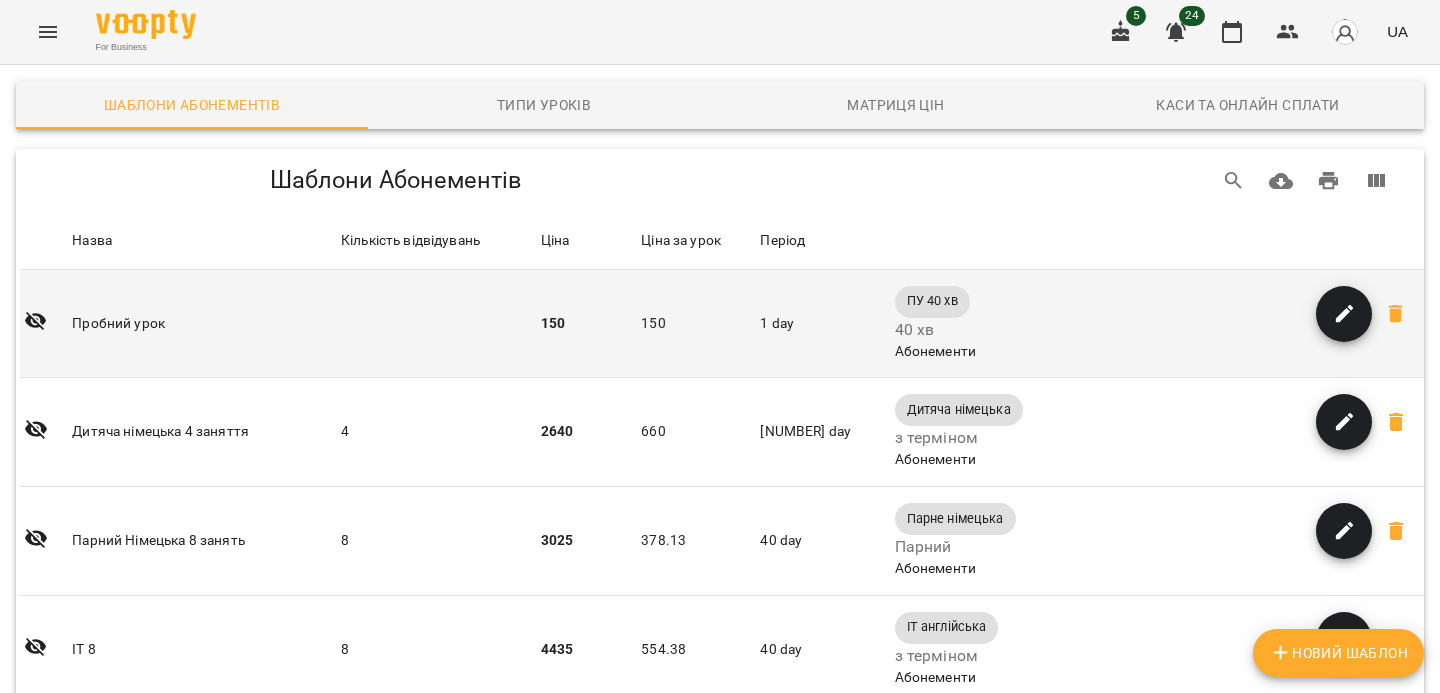 click 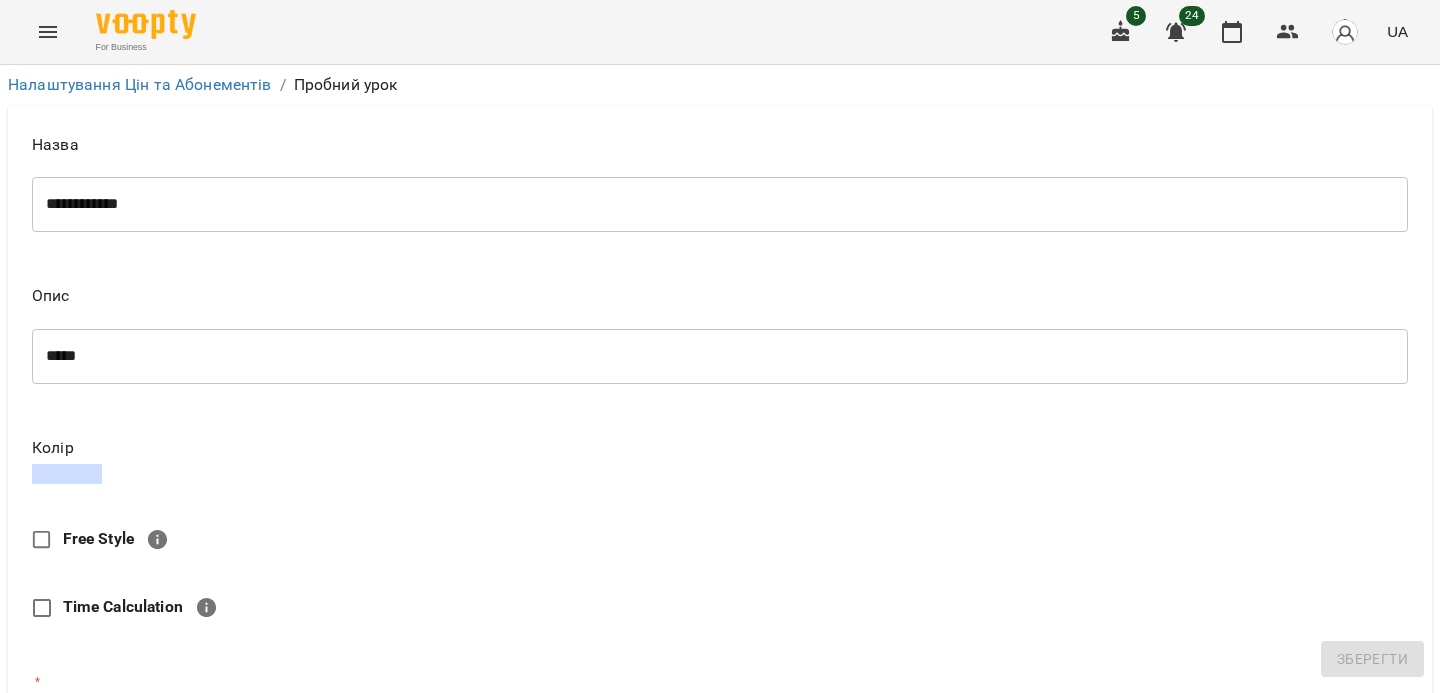 scroll, scrollTop: 491, scrollLeft: 0, axis: vertical 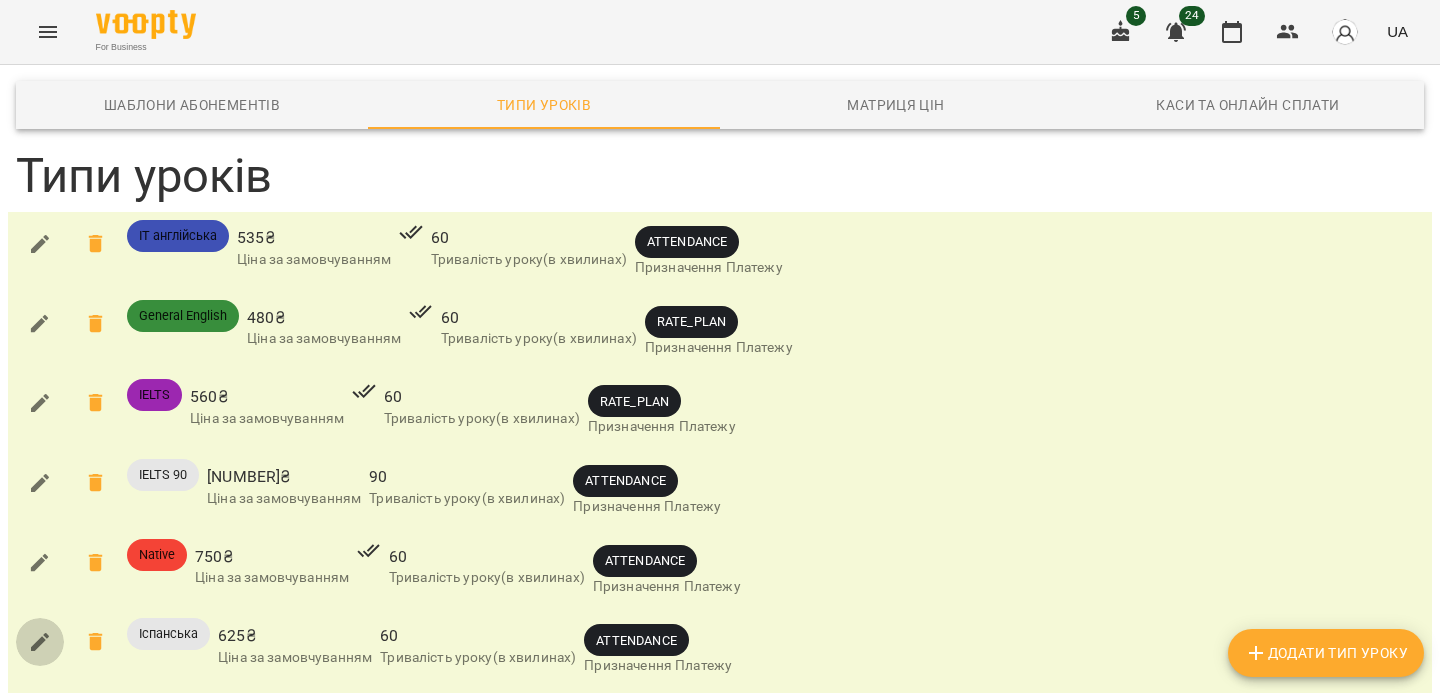 click 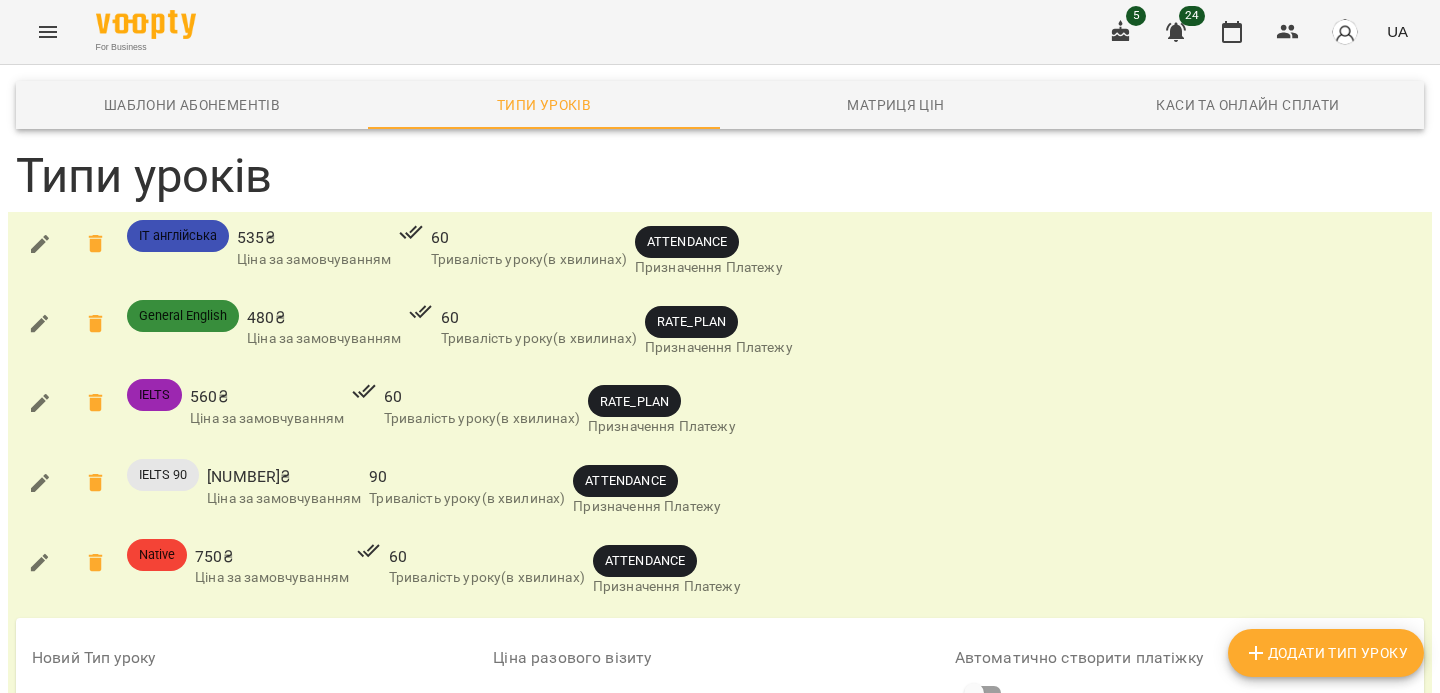 click on "***" at bounding box center (719, 706) 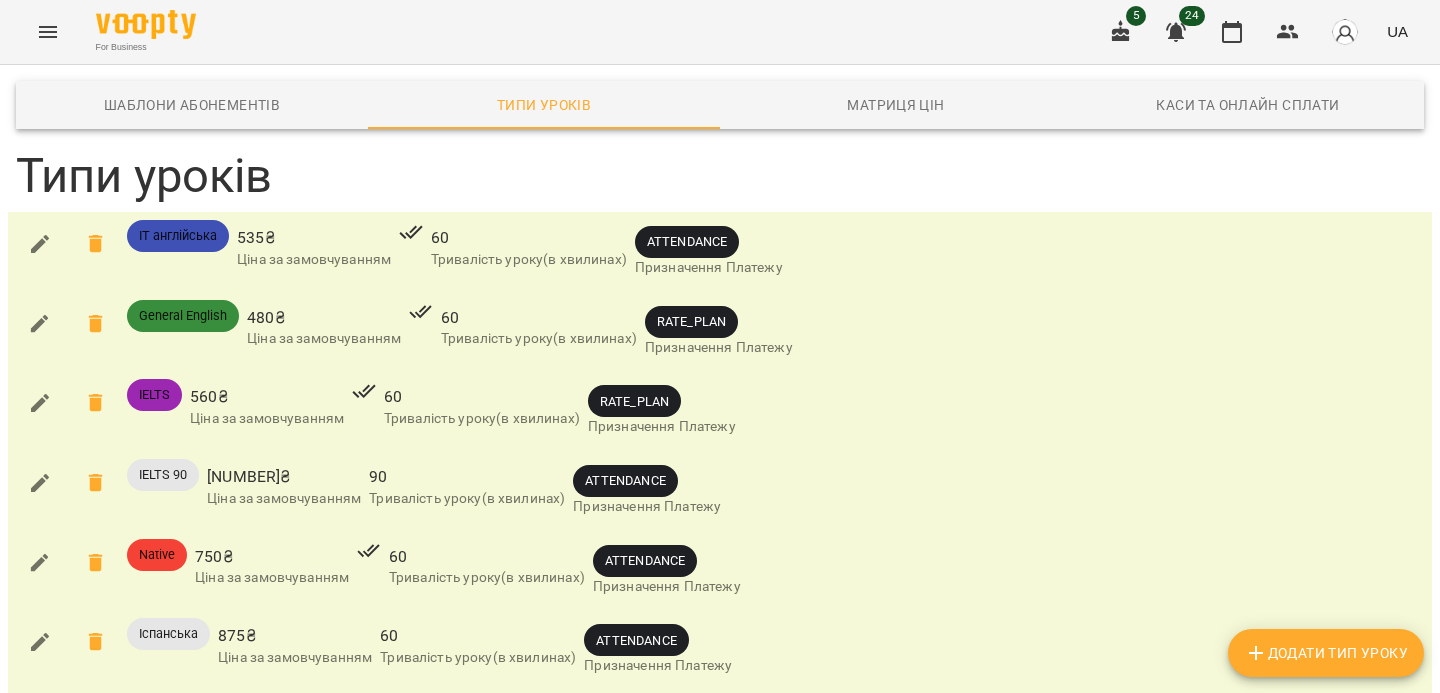 scroll, scrollTop: 219, scrollLeft: 0, axis: vertical 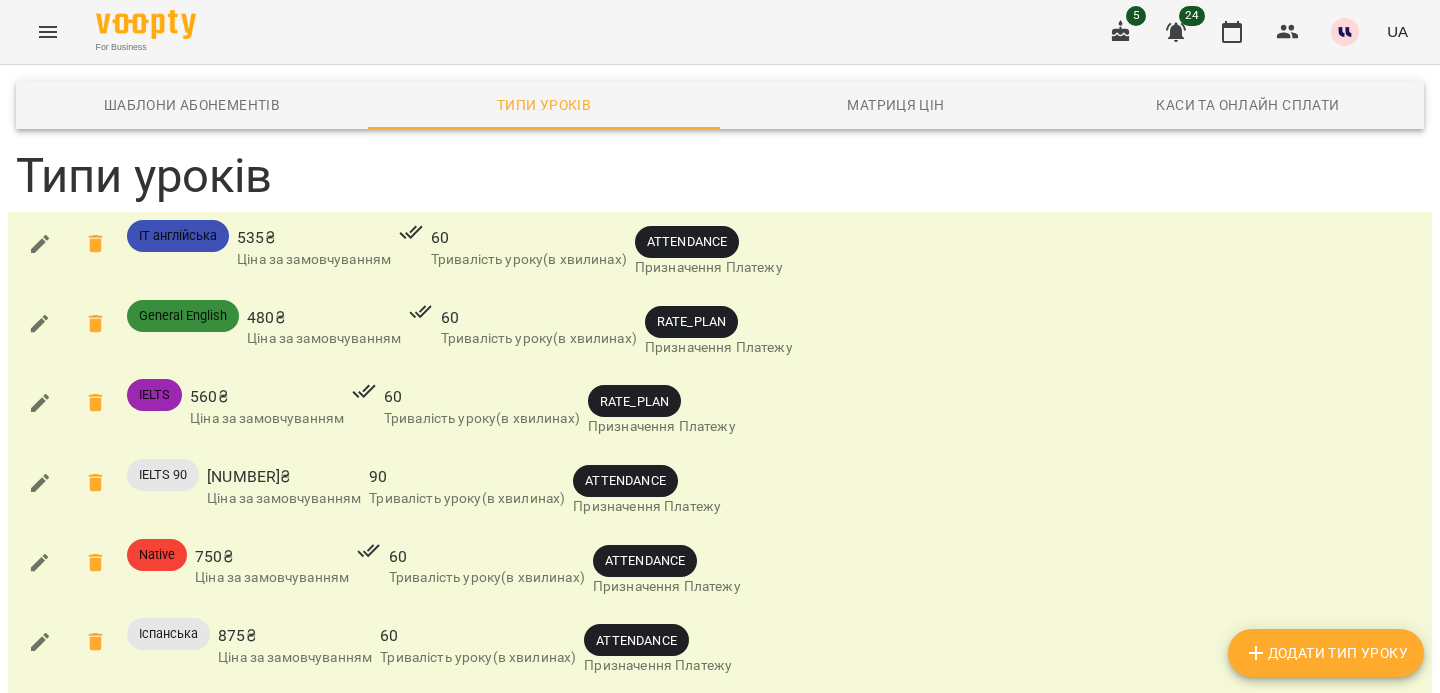 click 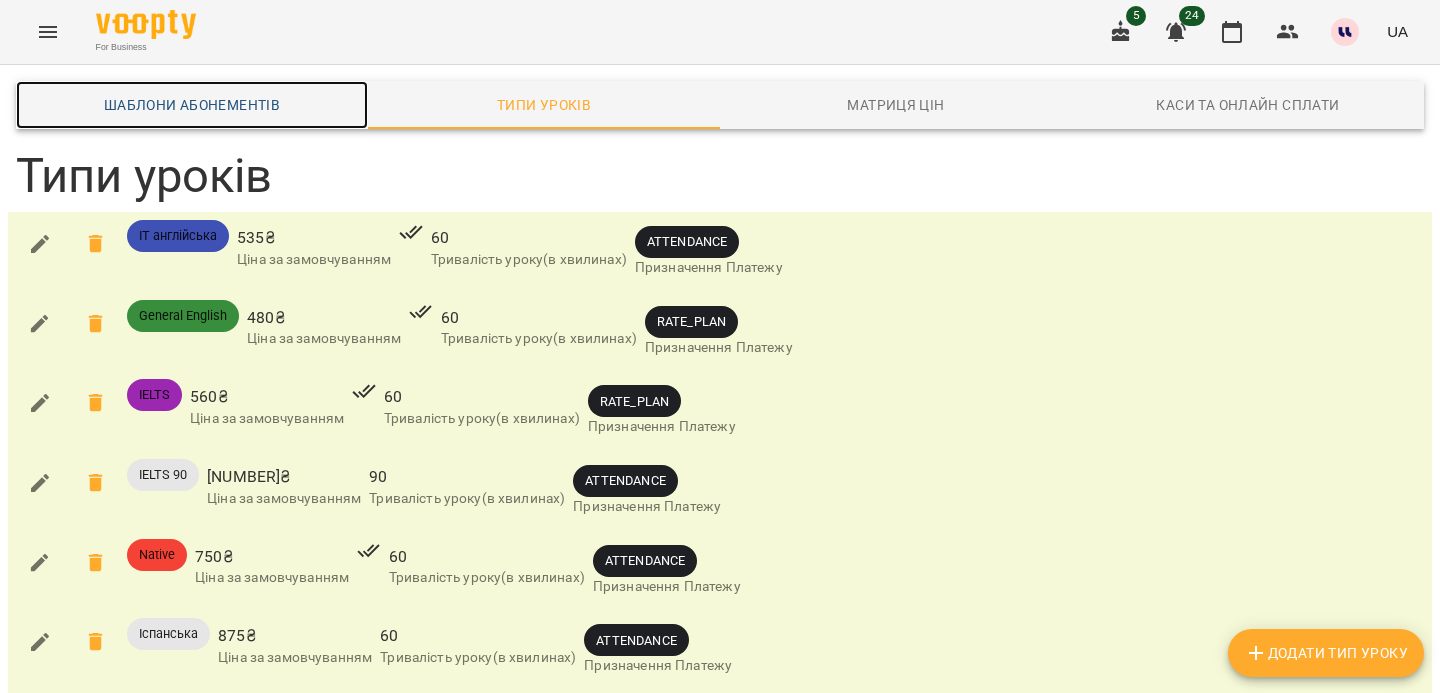 click on "Шаблони Абонементів" at bounding box center [192, 105] 